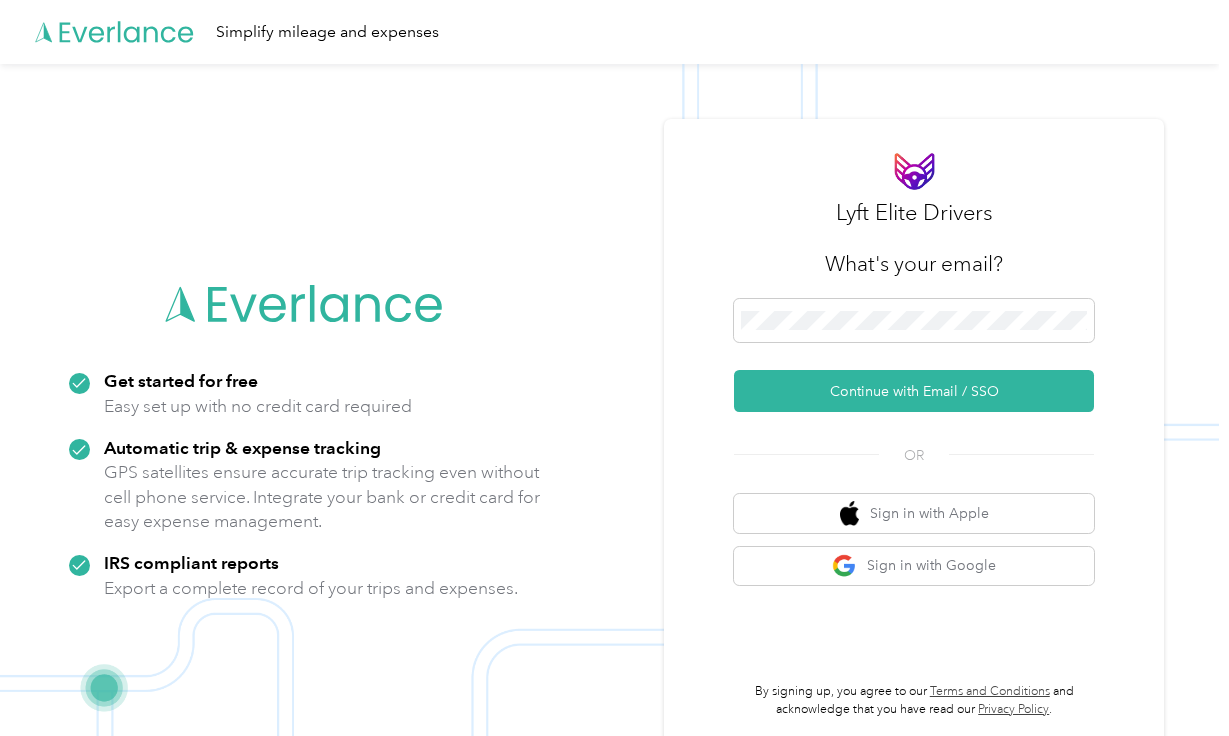 scroll, scrollTop: 0, scrollLeft: 0, axis: both 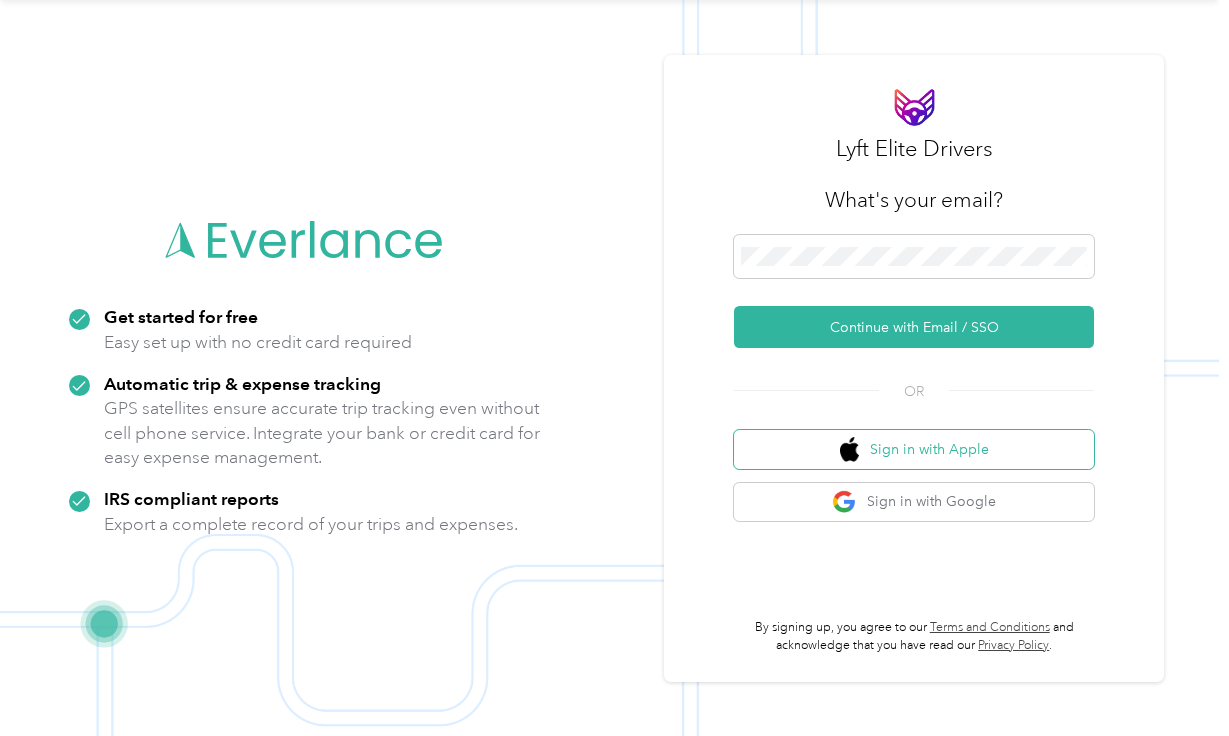 click on "Sign in with Apple" at bounding box center (914, 449) 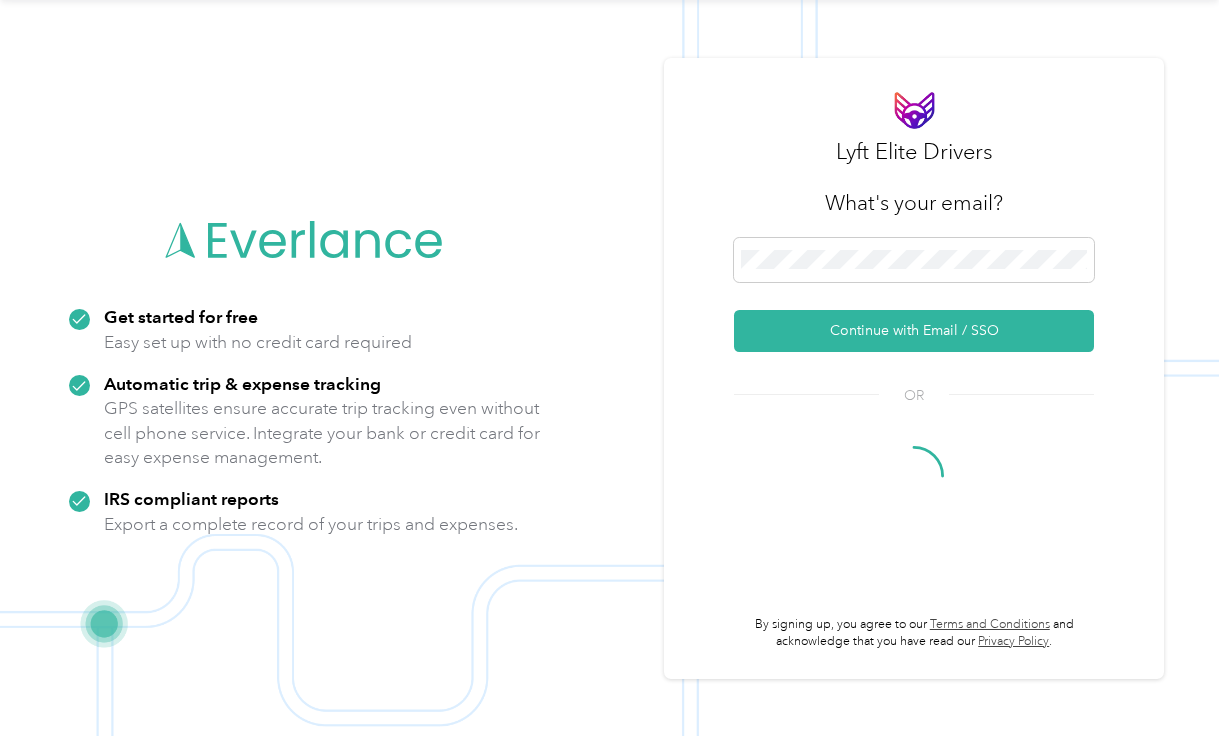scroll, scrollTop: 0, scrollLeft: 0, axis: both 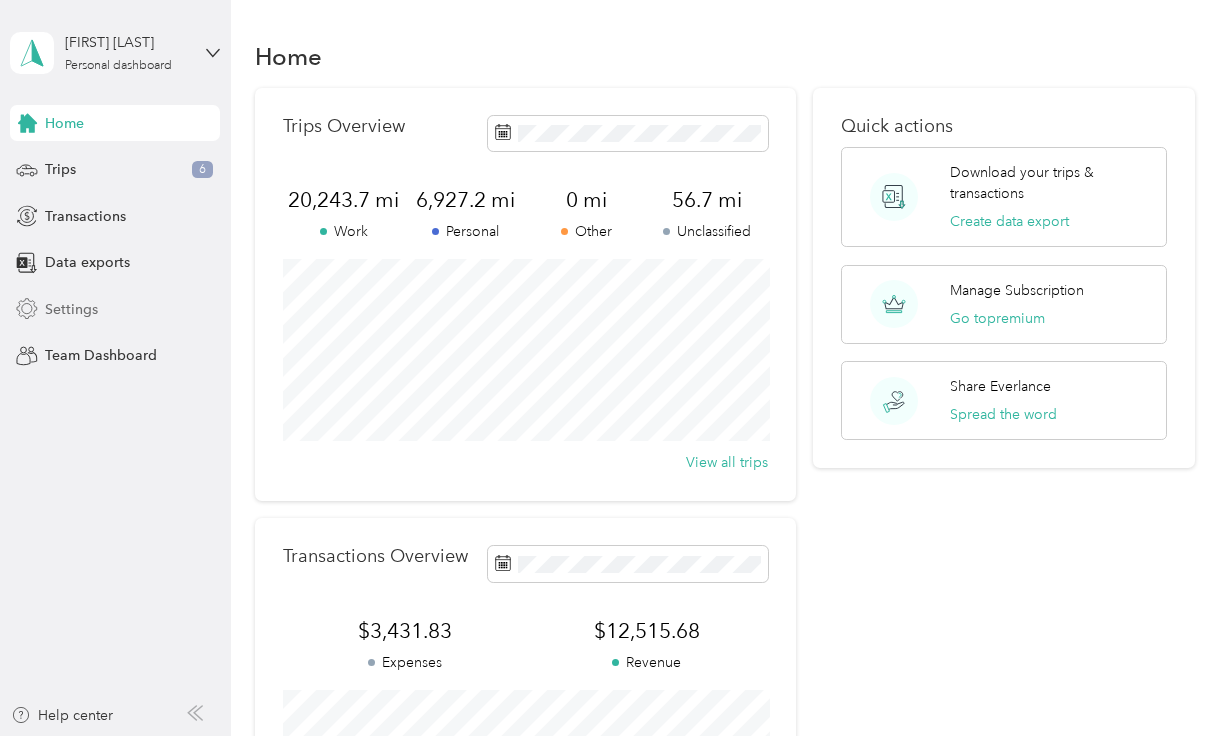 click on "Settings" at bounding box center [115, 309] 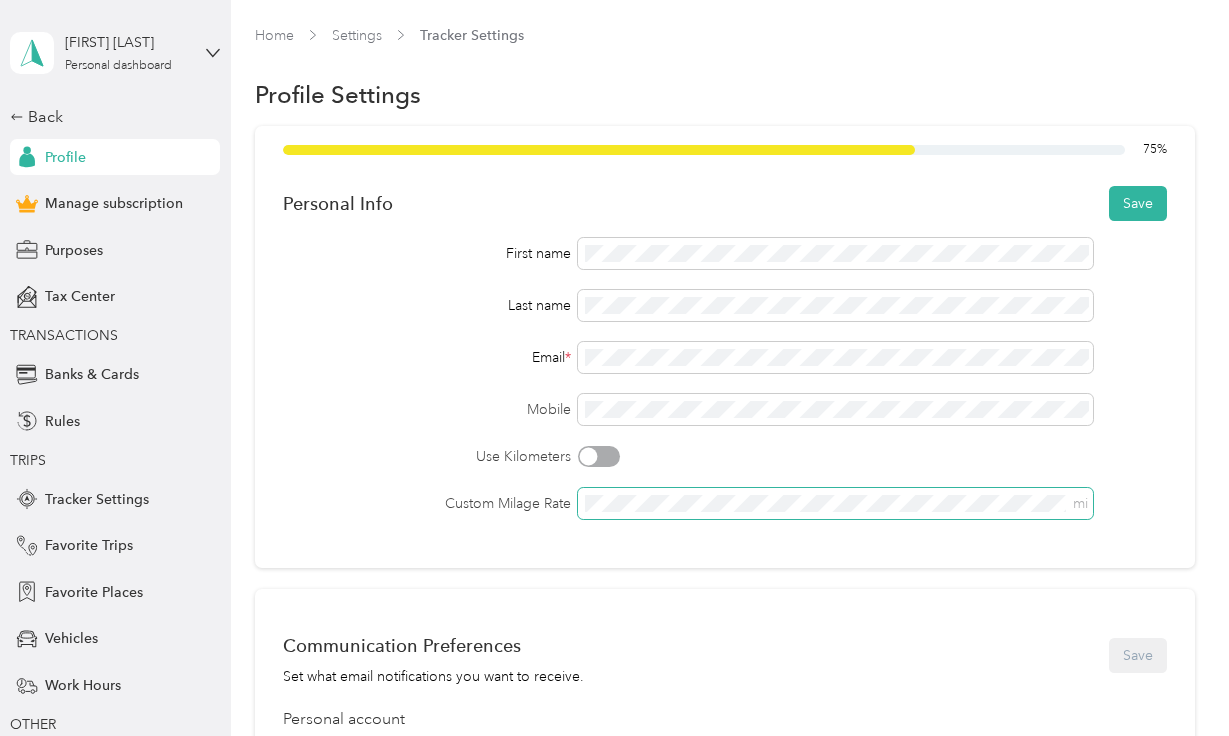 click on "mi" at bounding box center (835, 503) 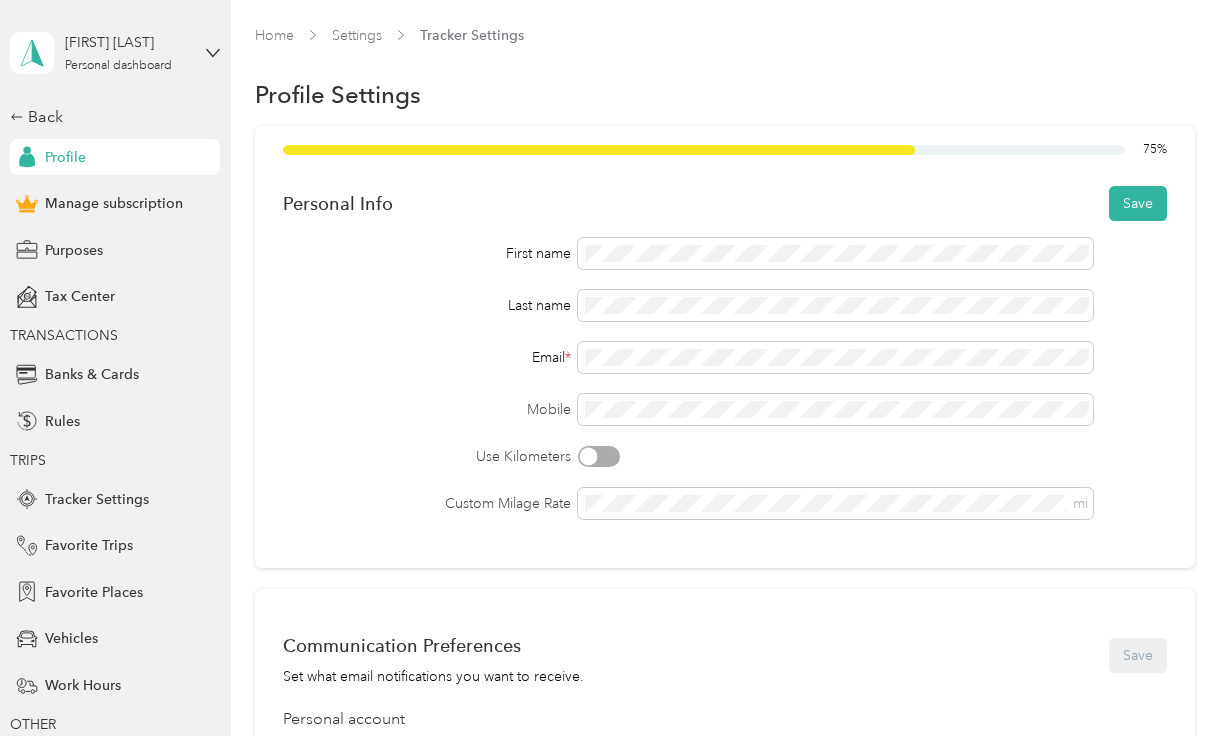 click on "[PERCENT] % Personal Info Save First name Last name Email * Mobile   Use Kilometers   Custom Milage Rate   mi" at bounding box center [724, 347] 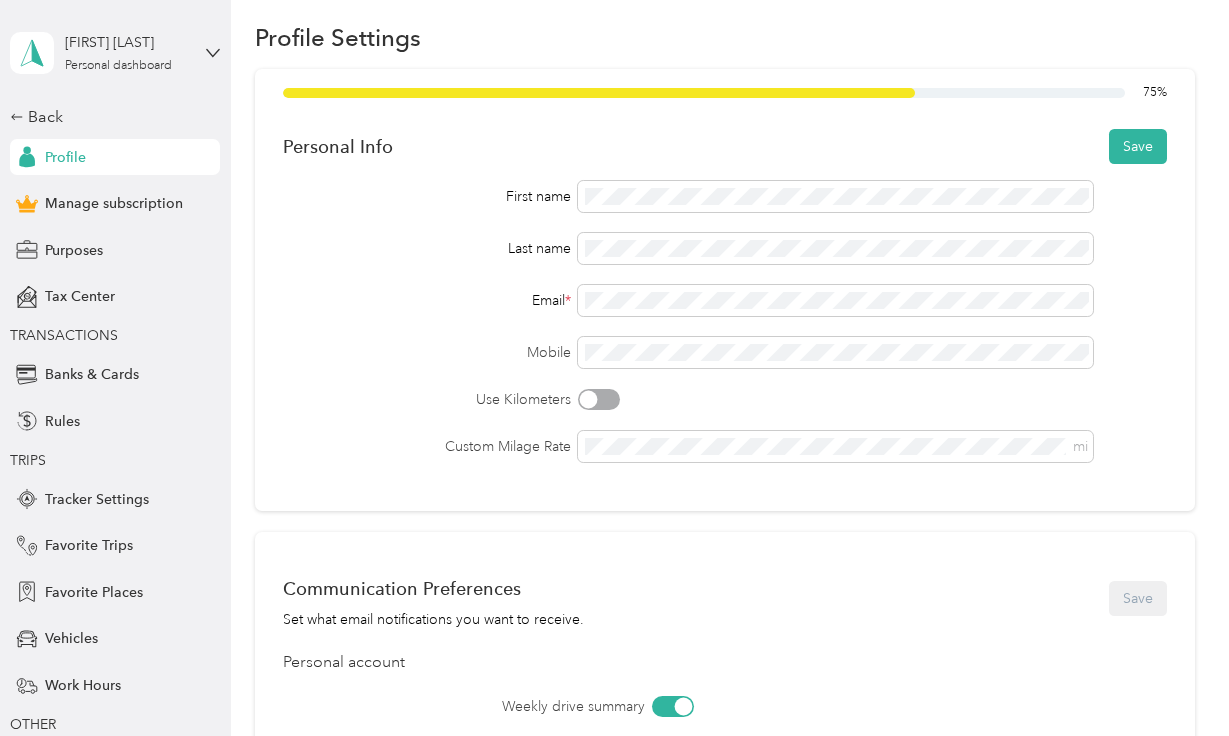scroll, scrollTop: 51, scrollLeft: 0, axis: vertical 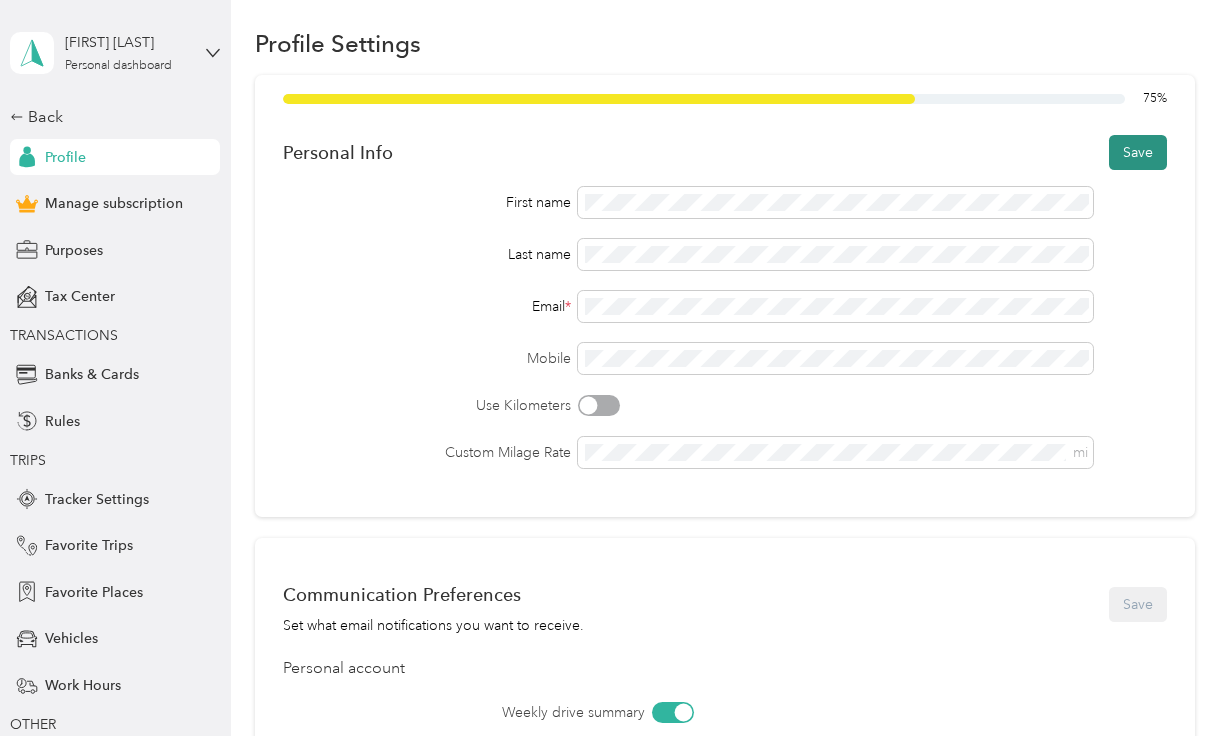 click on "Save" at bounding box center [1138, 152] 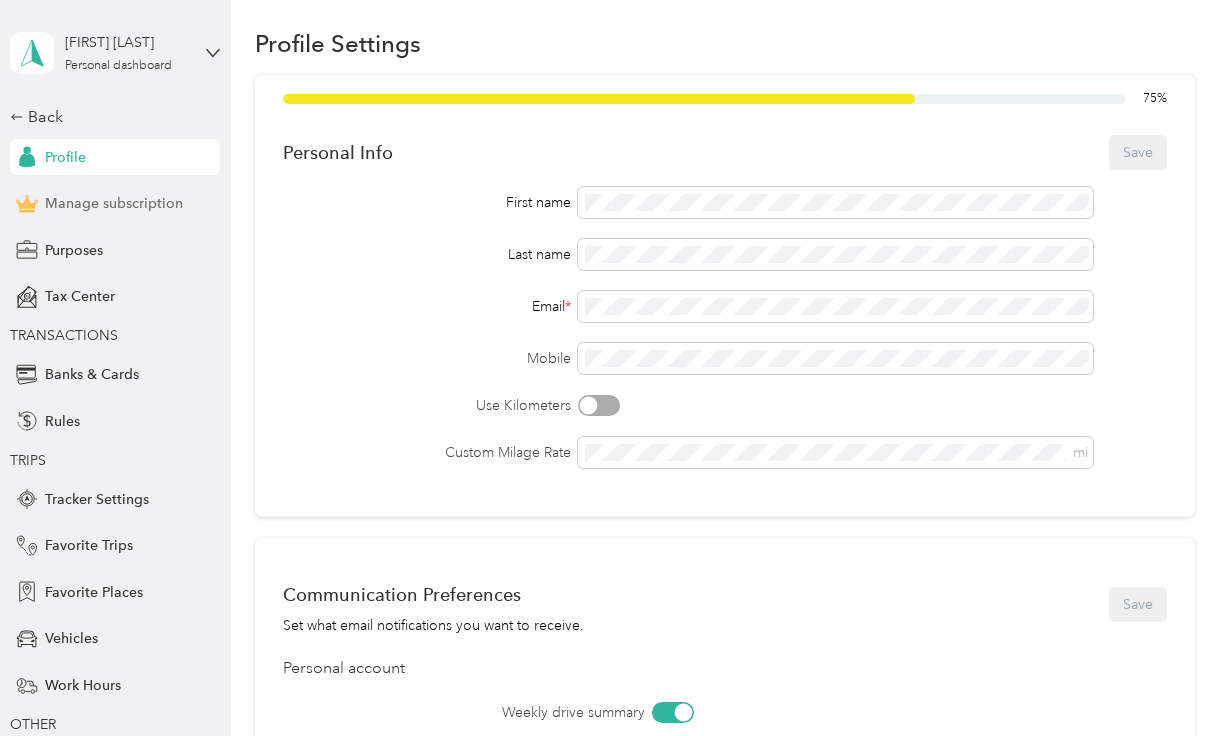 click on "Manage subscription" at bounding box center [114, 203] 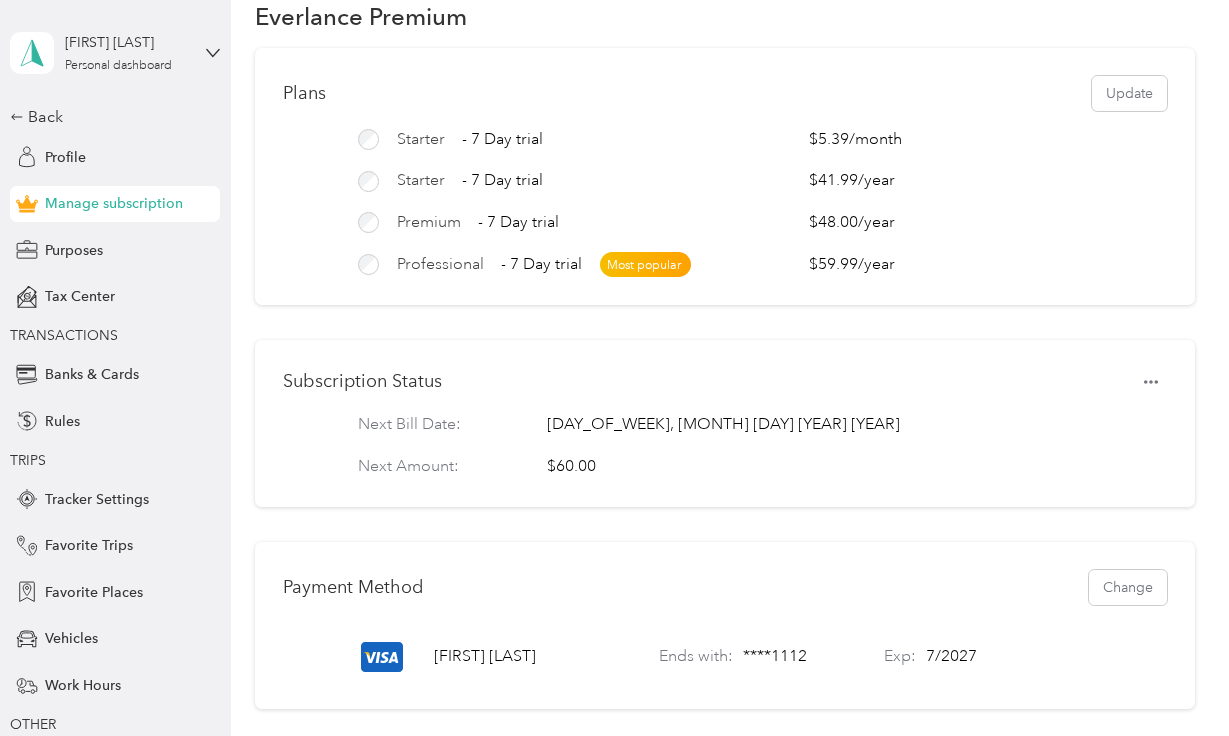 scroll, scrollTop: 42, scrollLeft: 0, axis: vertical 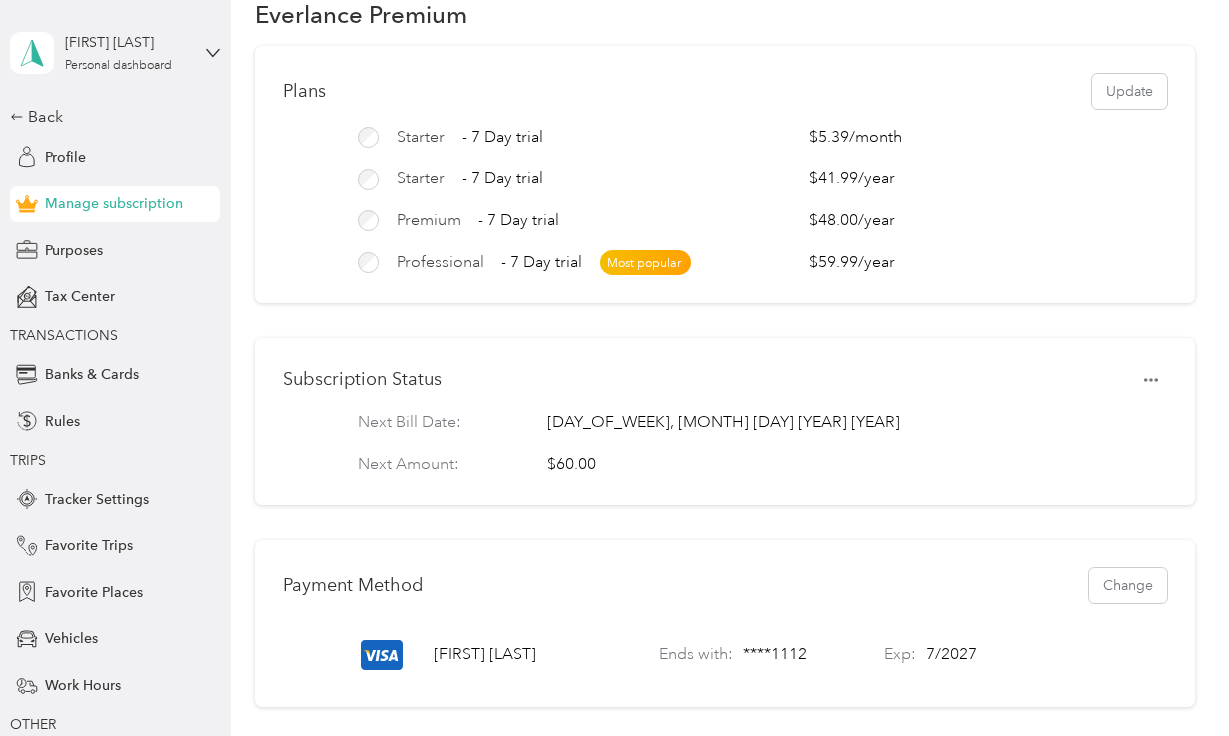 click on "- 7 Day trial" at bounding box center (541, 263) 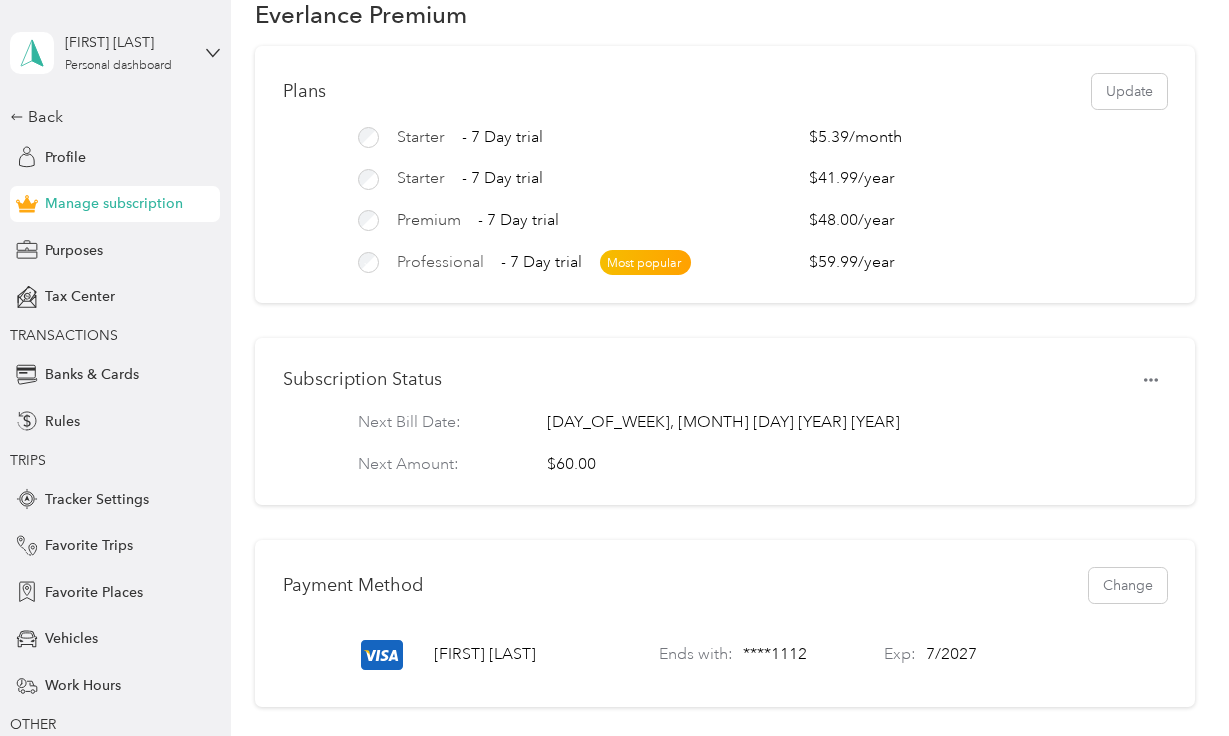 click on "Professional" at bounding box center (440, 263) 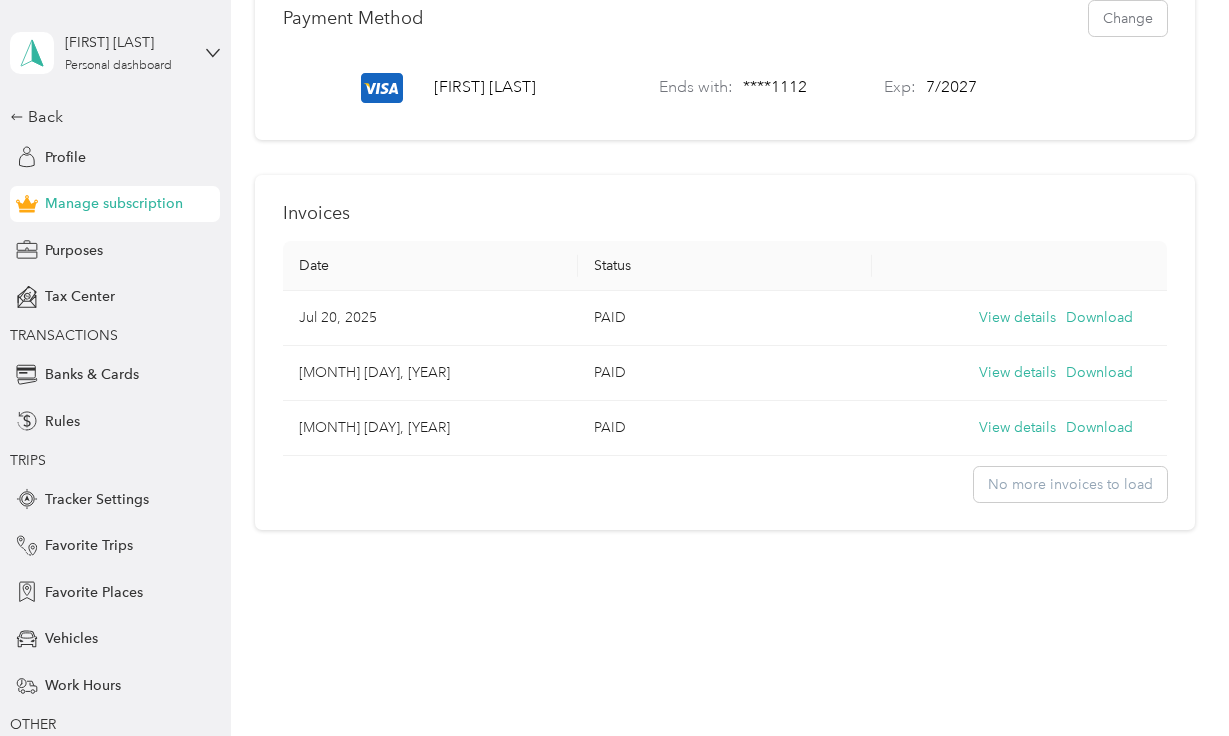 scroll, scrollTop: 614, scrollLeft: 0, axis: vertical 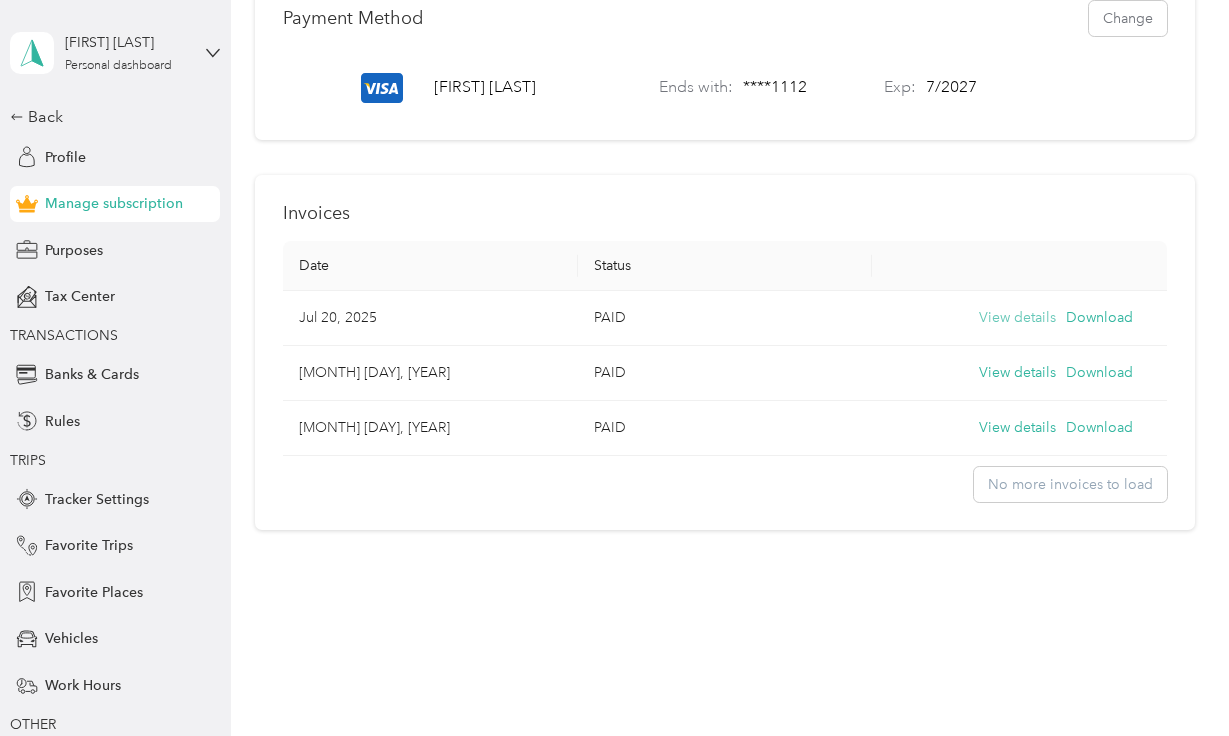 click on "View details" at bounding box center [1017, 318] 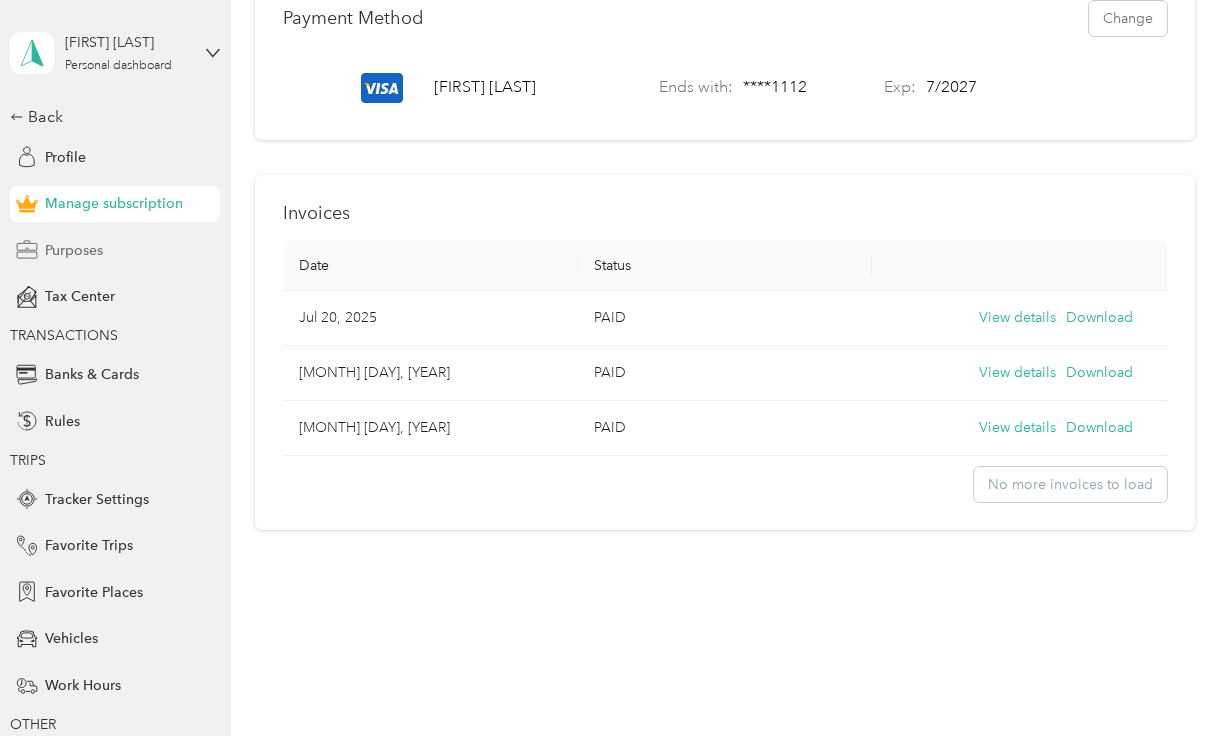 scroll, scrollTop: 0, scrollLeft: 0, axis: both 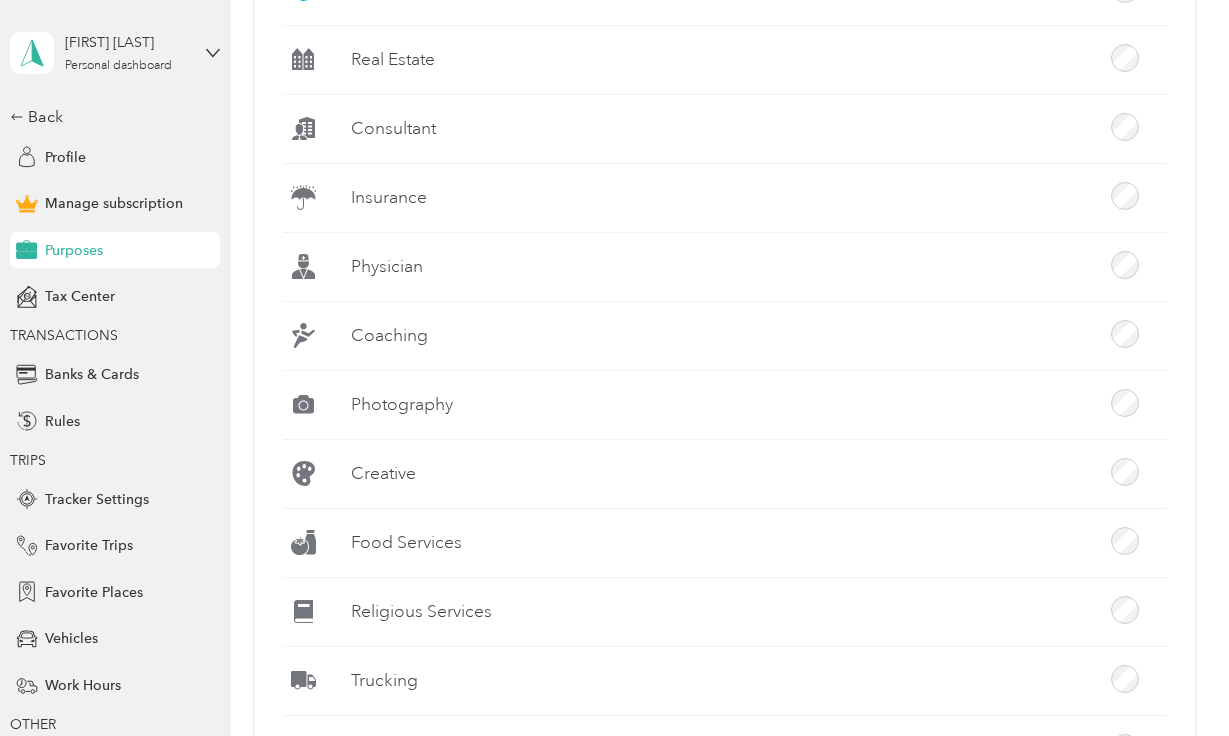 click on "Food Services" at bounding box center (406, 542) 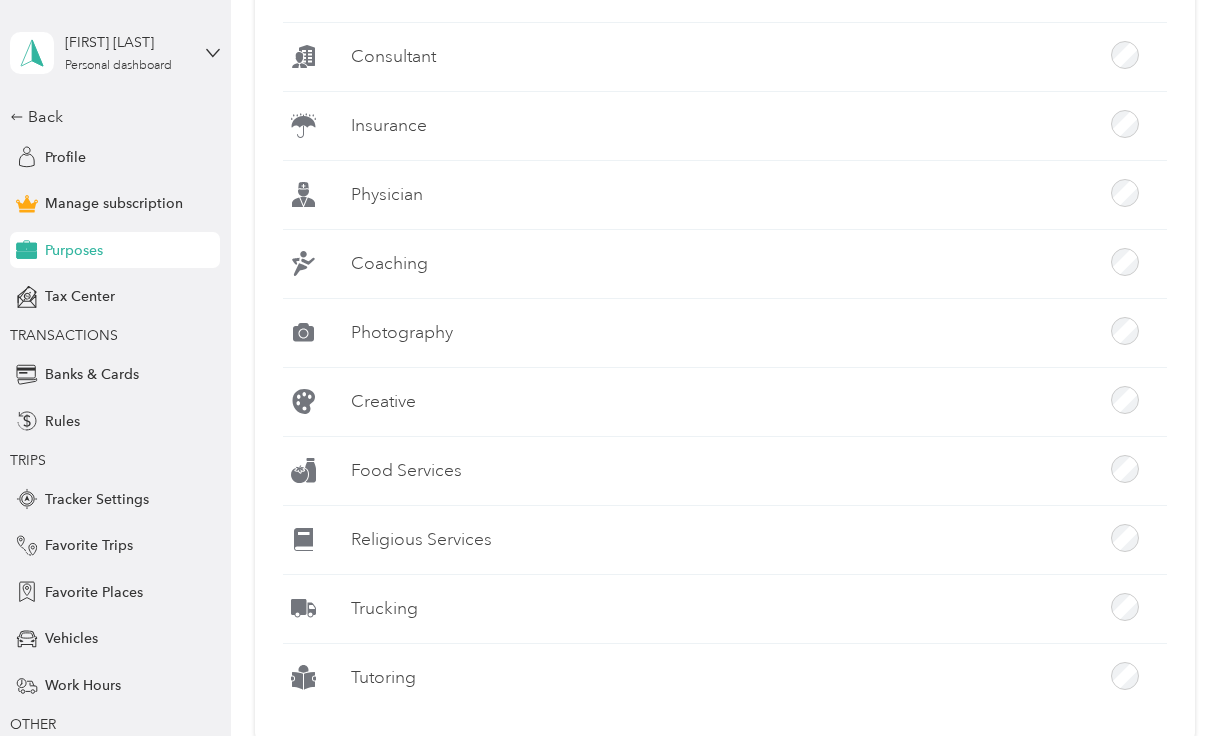scroll, scrollTop: 1638, scrollLeft: 0, axis: vertical 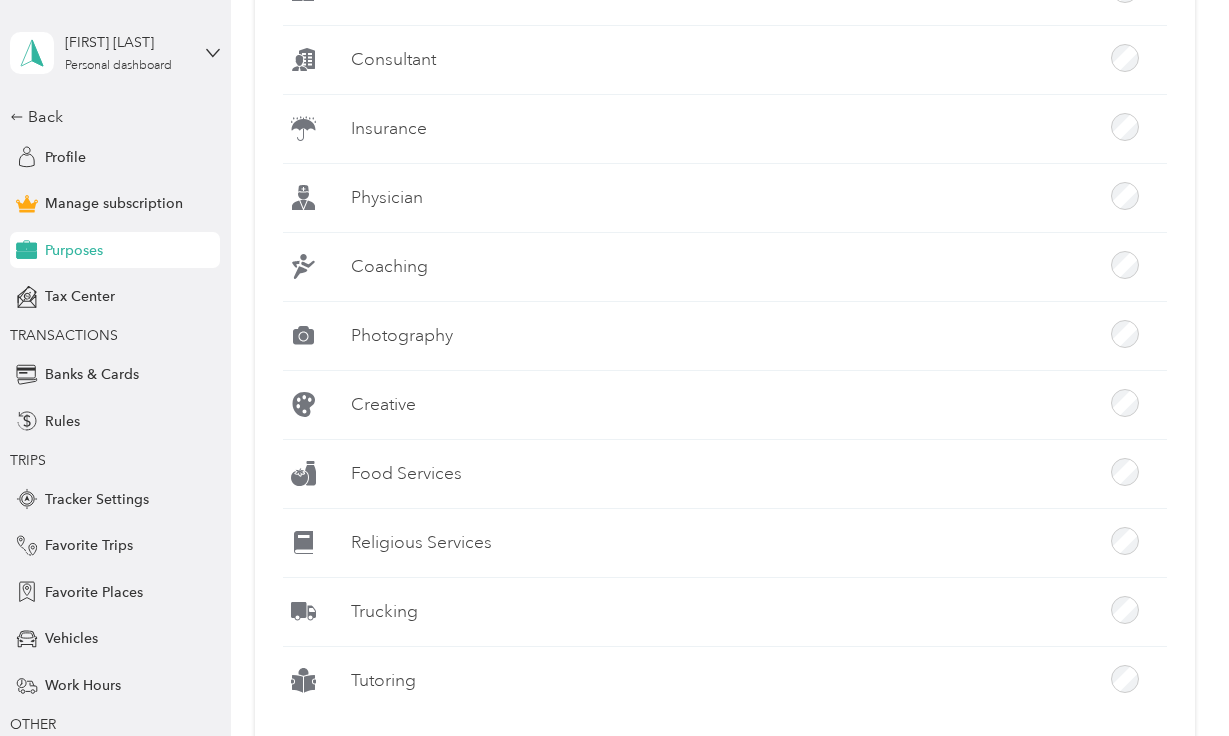 click on "[FIRST] [LAST] Personal dashboard Back Profile Manage subscription Purposes Tax Center TRANSACTIONS Banks & Cards Rules TRIPS Tracker Settings Favorite Trips Favorite Places Vehicles Work Hours OTHER Import History" at bounding box center (115, 390) 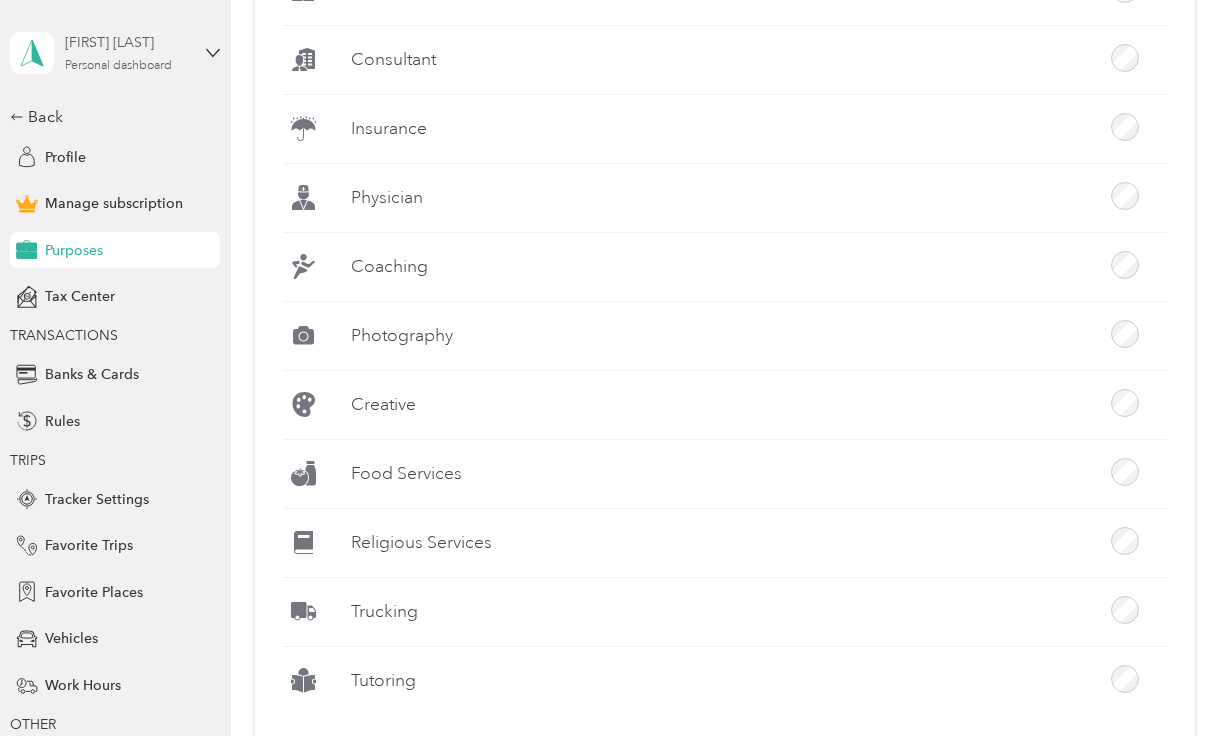 click on "[FIRST] [LAST]" at bounding box center (127, 42) 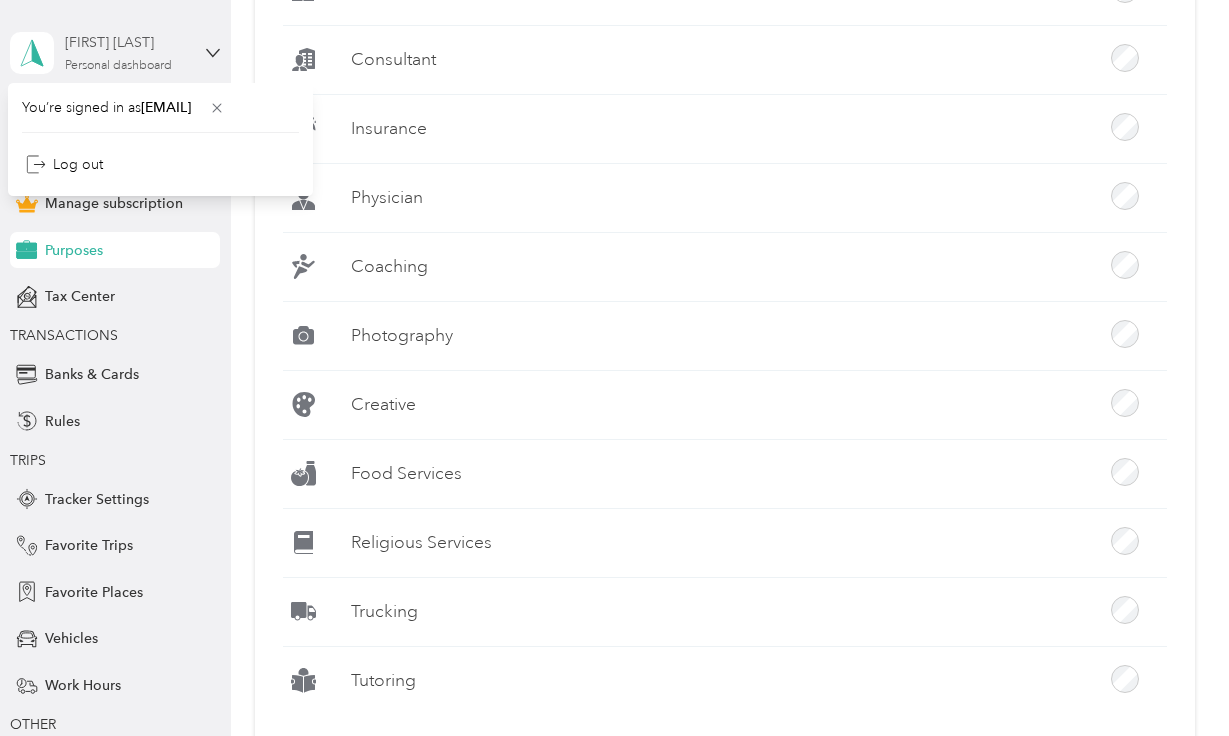 click on "[FIRST] [LAST]" at bounding box center (127, 42) 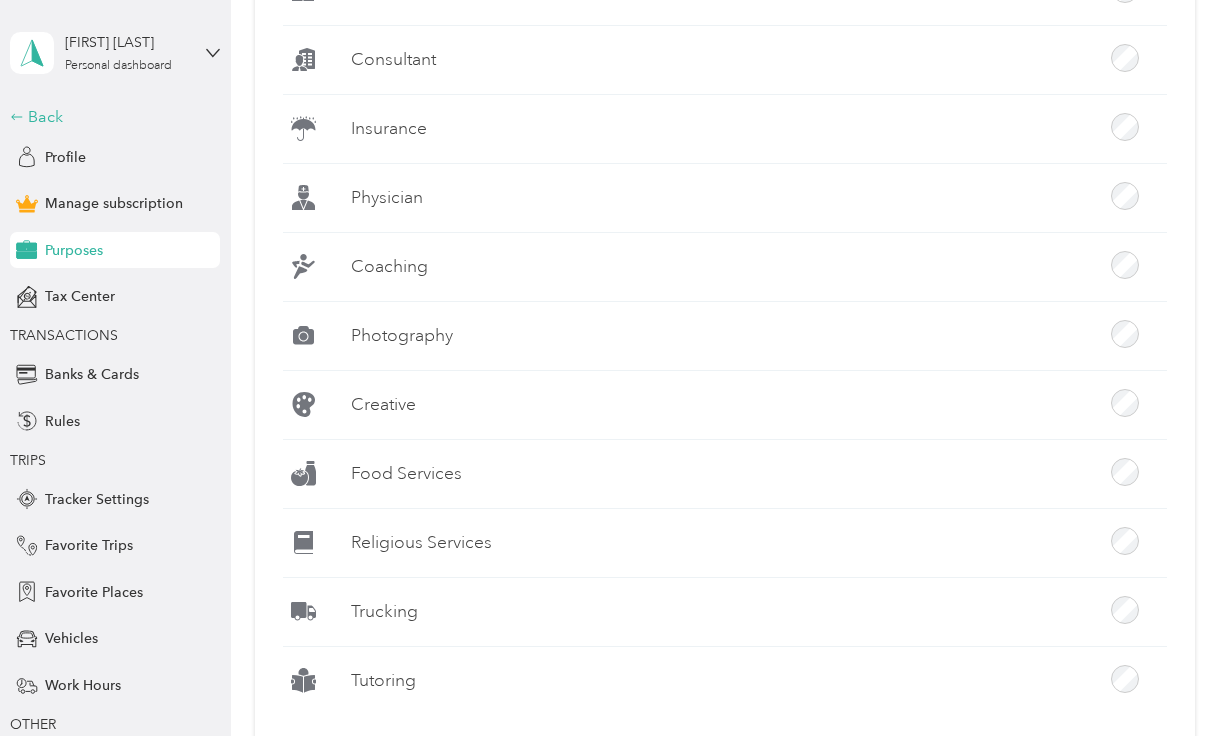 click on "Back" at bounding box center [110, 117] 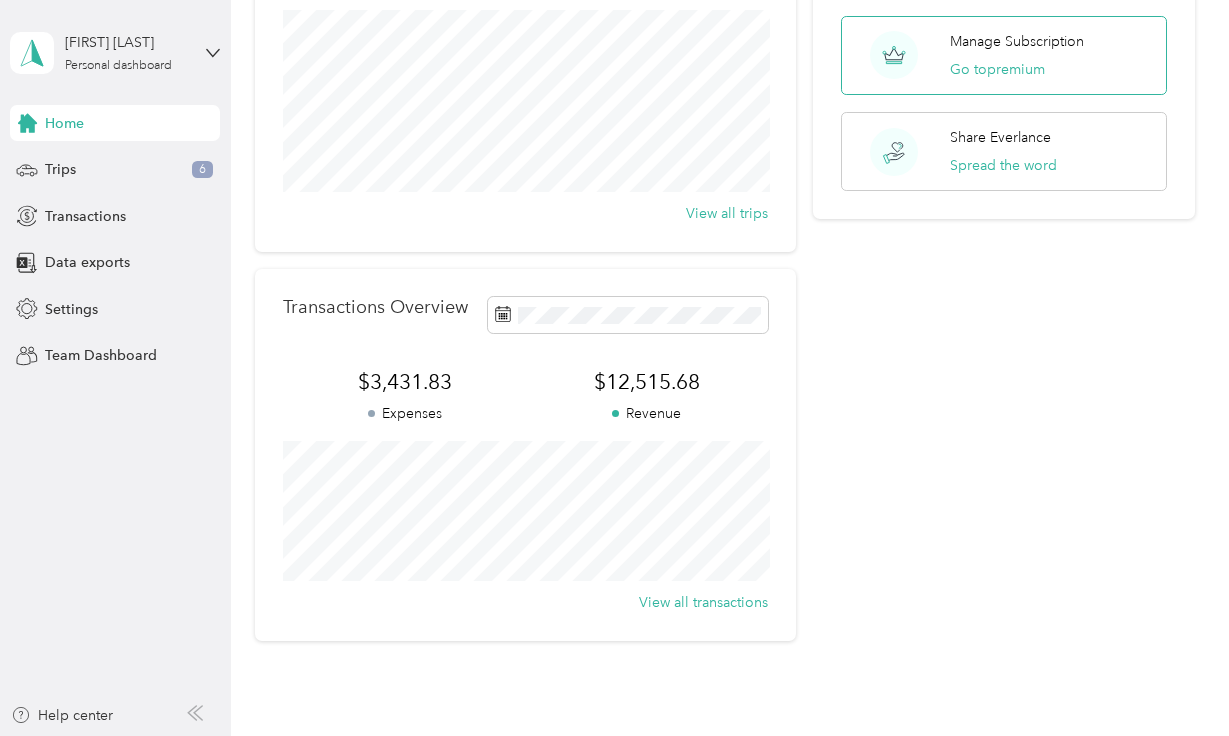 click on "Manage Subscription" at bounding box center (1017, 41) 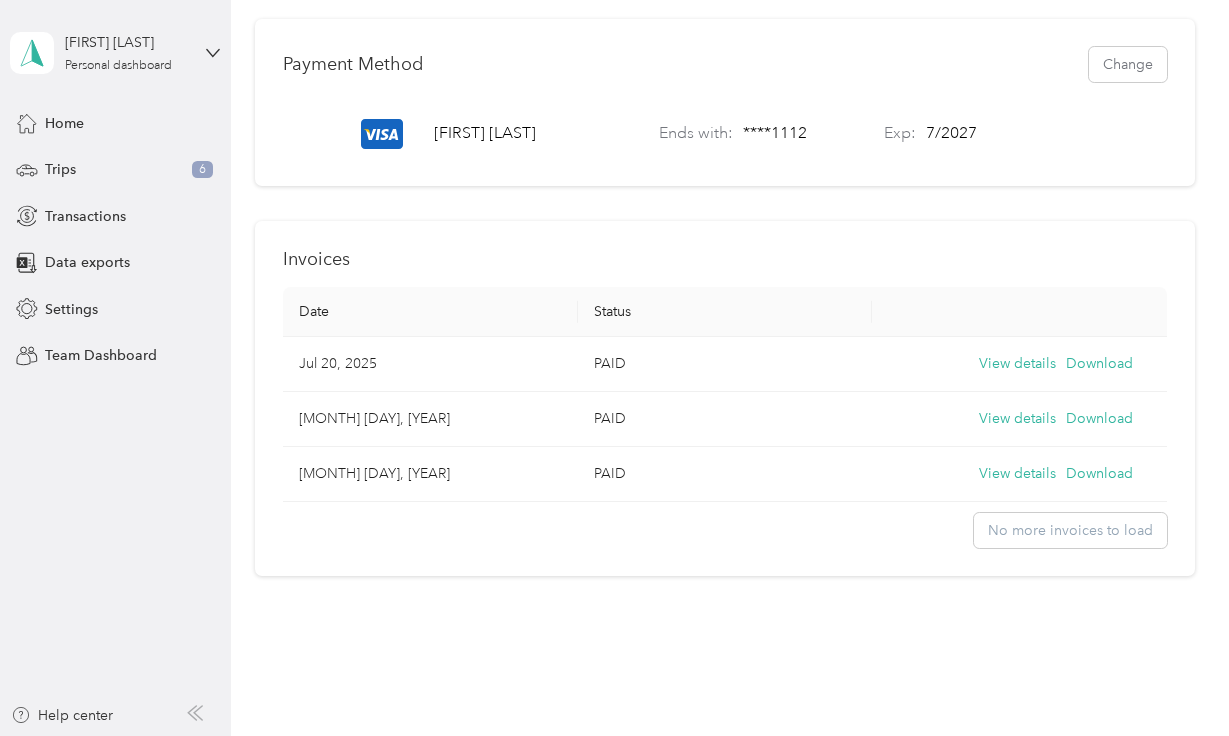 scroll, scrollTop: 566, scrollLeft: 0, axis: vertical 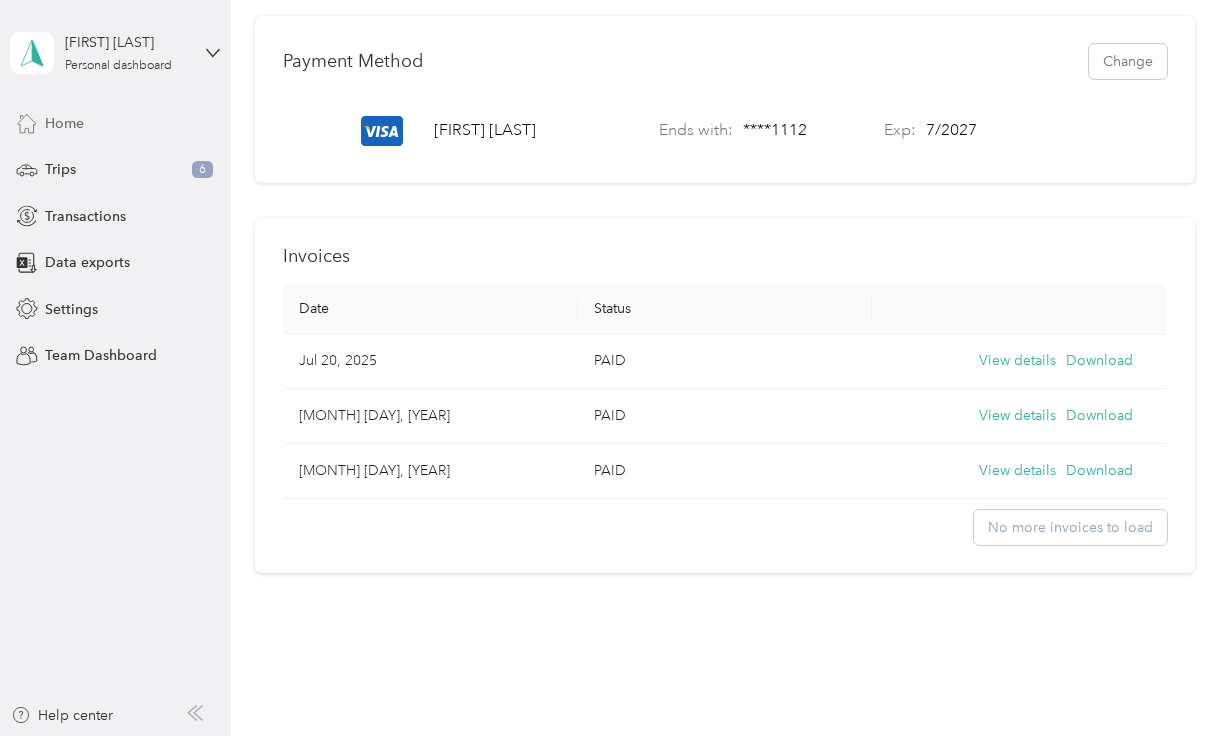 click on "Home" at bounding box center [64, 123] 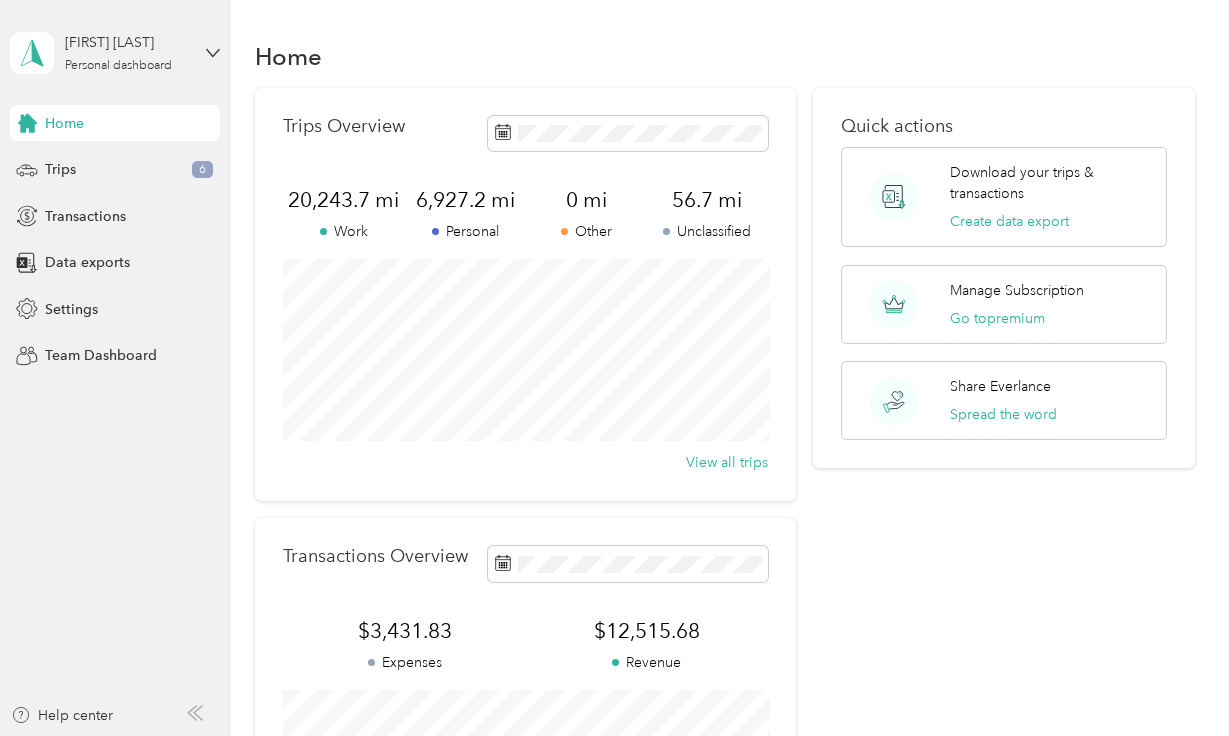 scroll, scrollTop: 0, scrollLeft: 0, axis: both 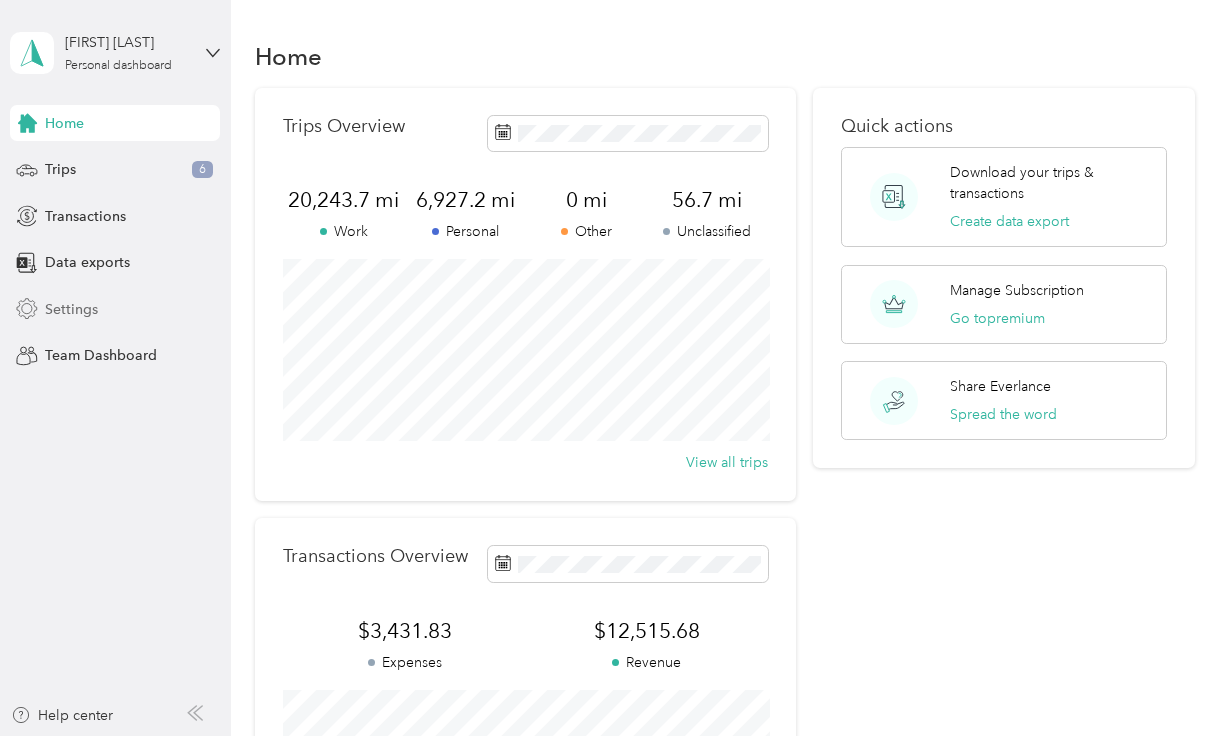 click on "Settings" at bounding box center (71, 309) 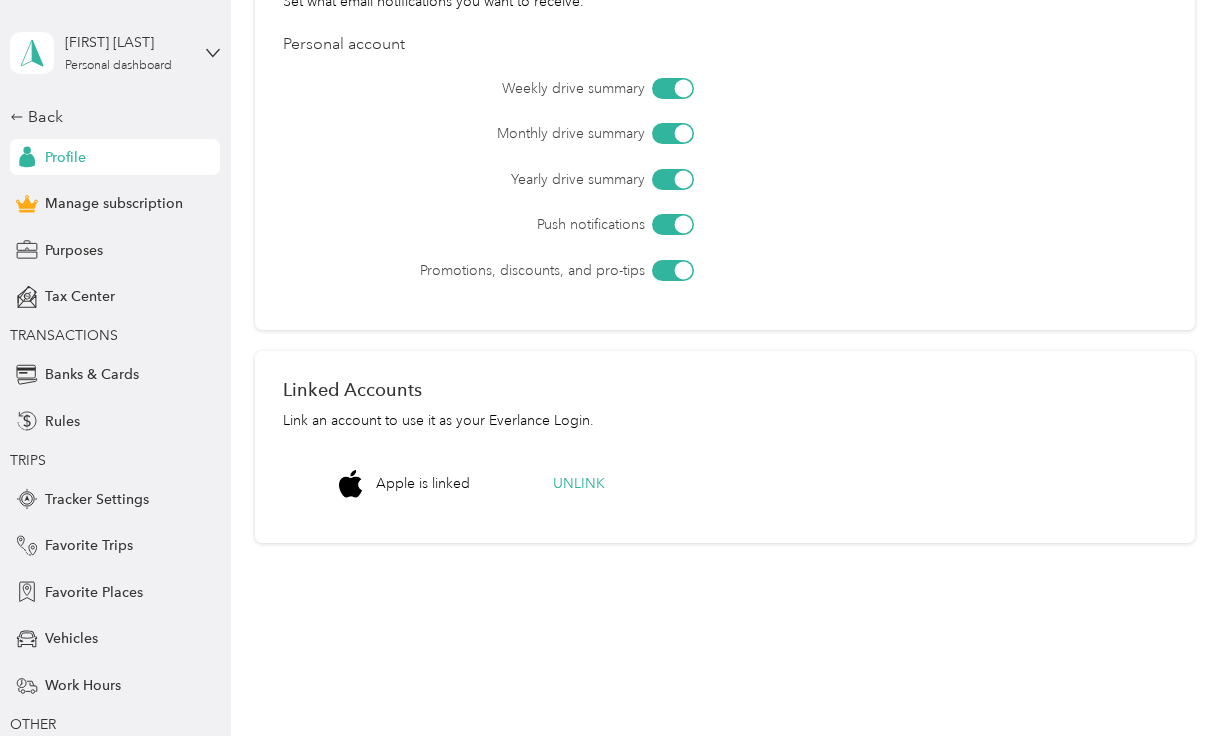 scroll, scrollTop: 684, scrollLeft: 0, axis: vertical 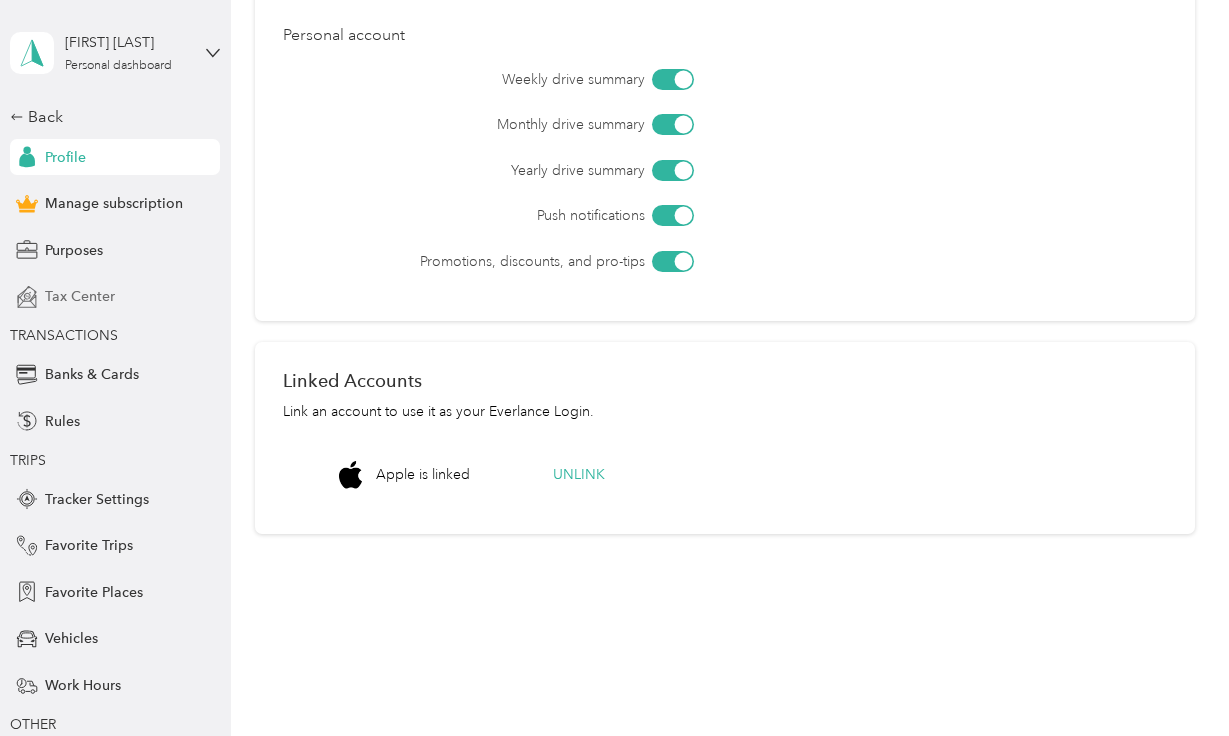 click on "Tax Center" at bounding box center (80, 296) 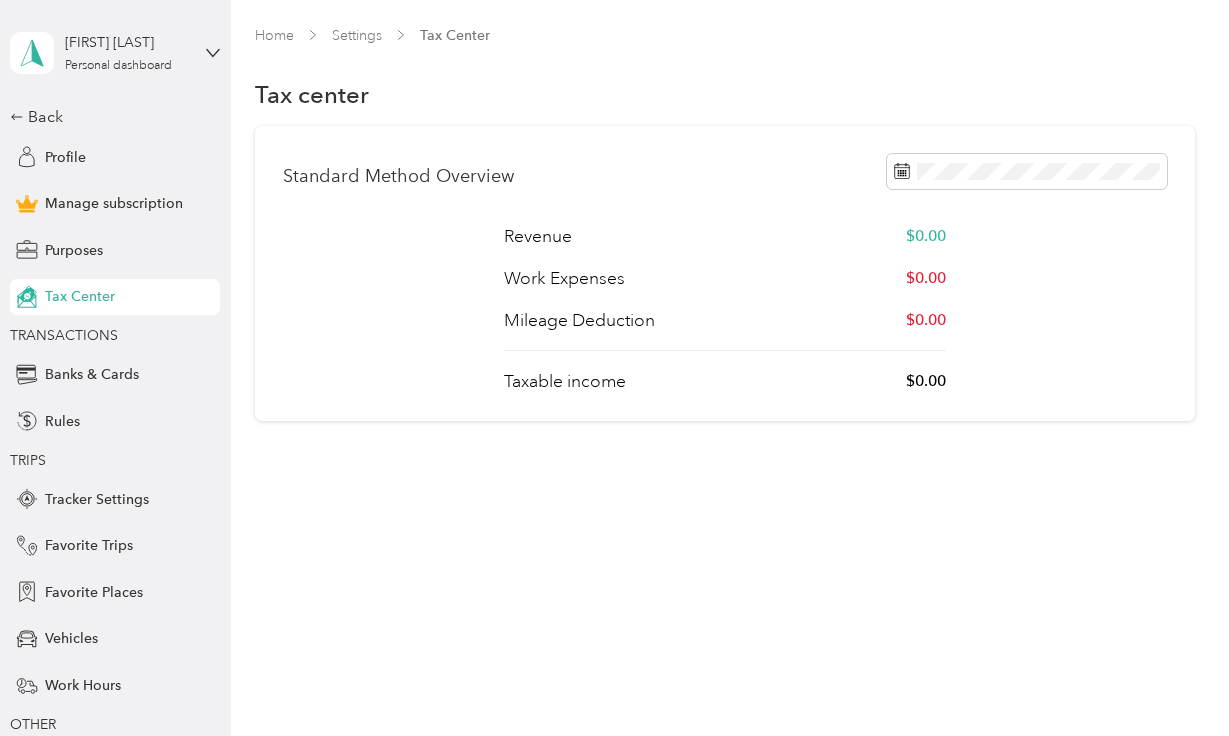 scroll, scrollTop: 0, scrollLeft: 0, axis: both 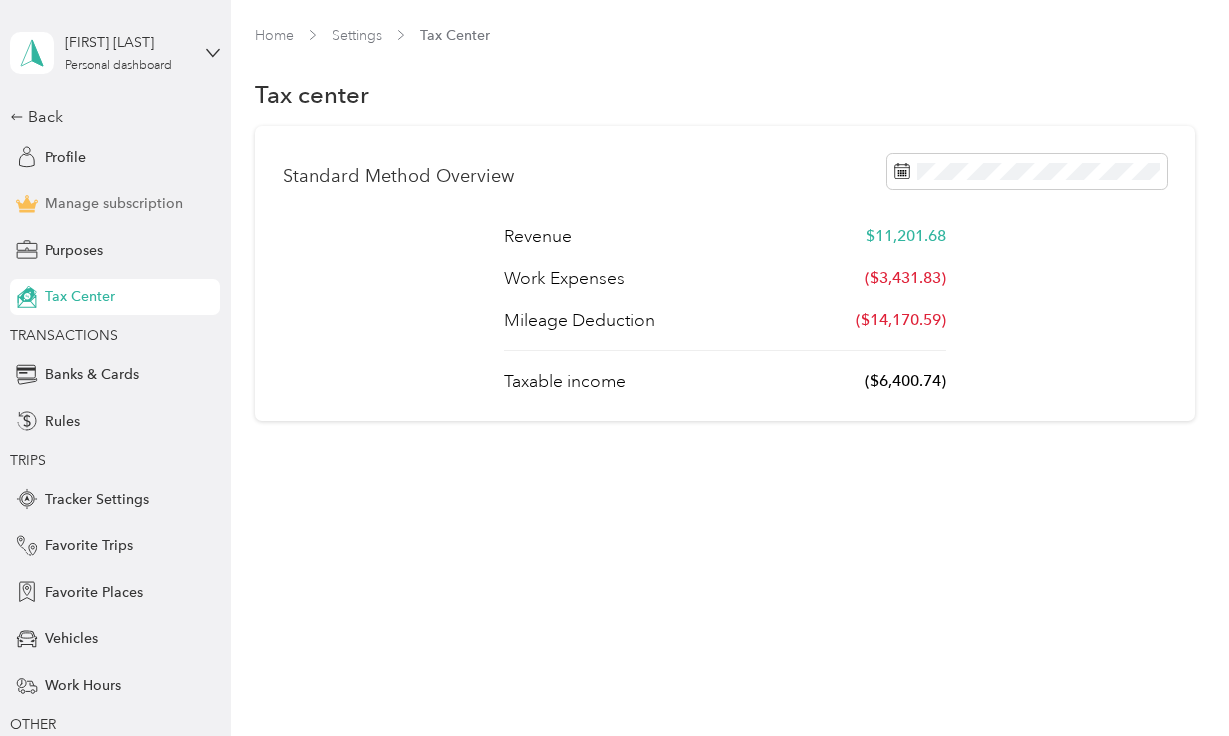 click on "Manage subscription" at bounding box center [114, 203] 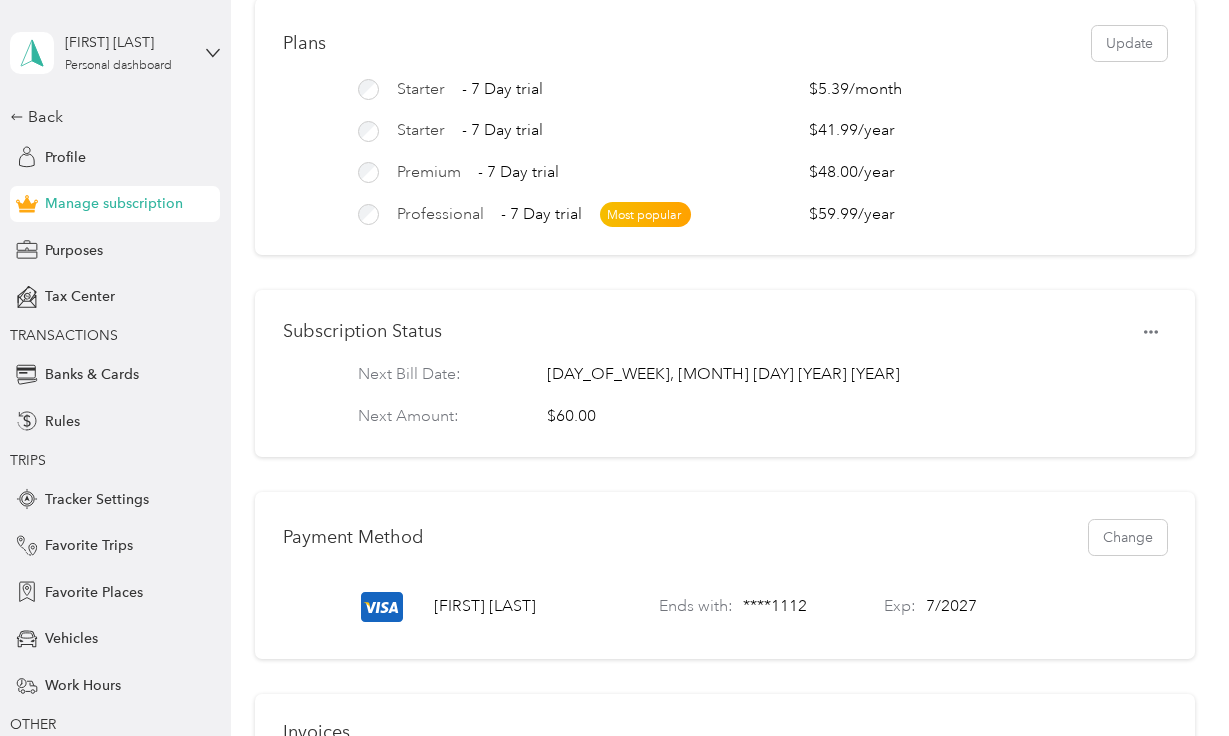 scroll, scrollTop: 91, scrollLeft: 0, axis: vertical 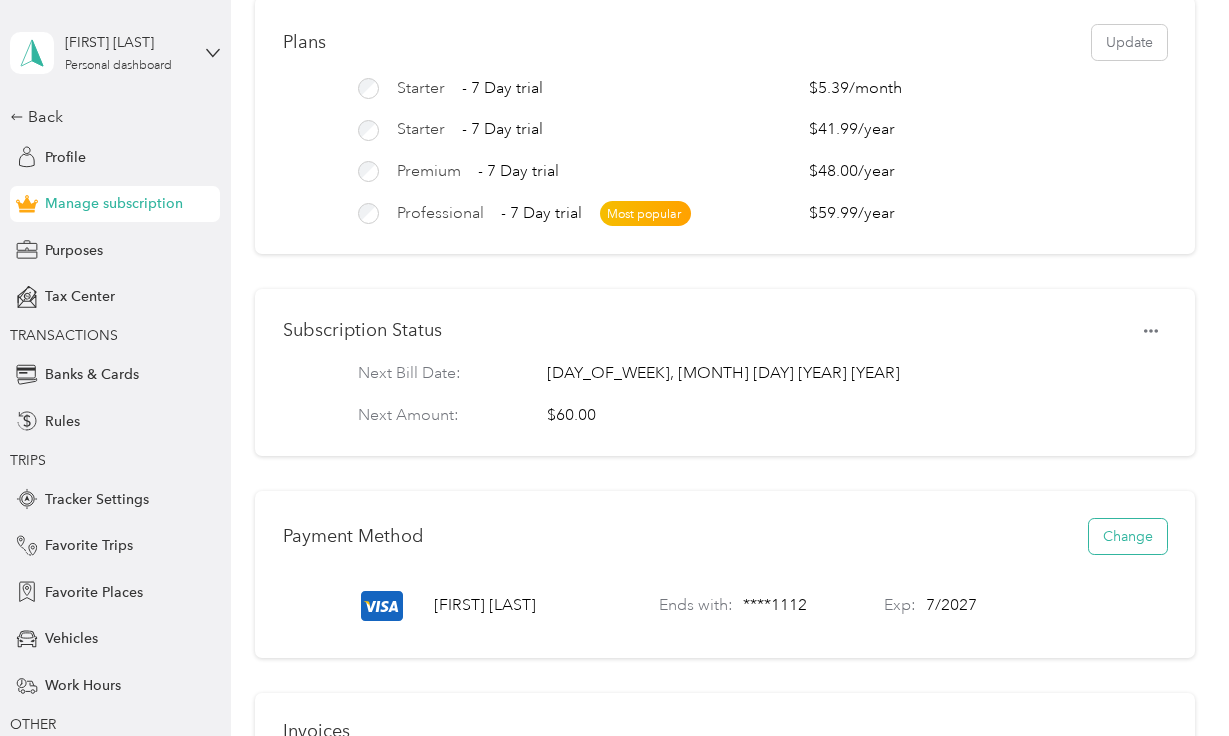 click on "Change" at bounding box center (1128, 536) 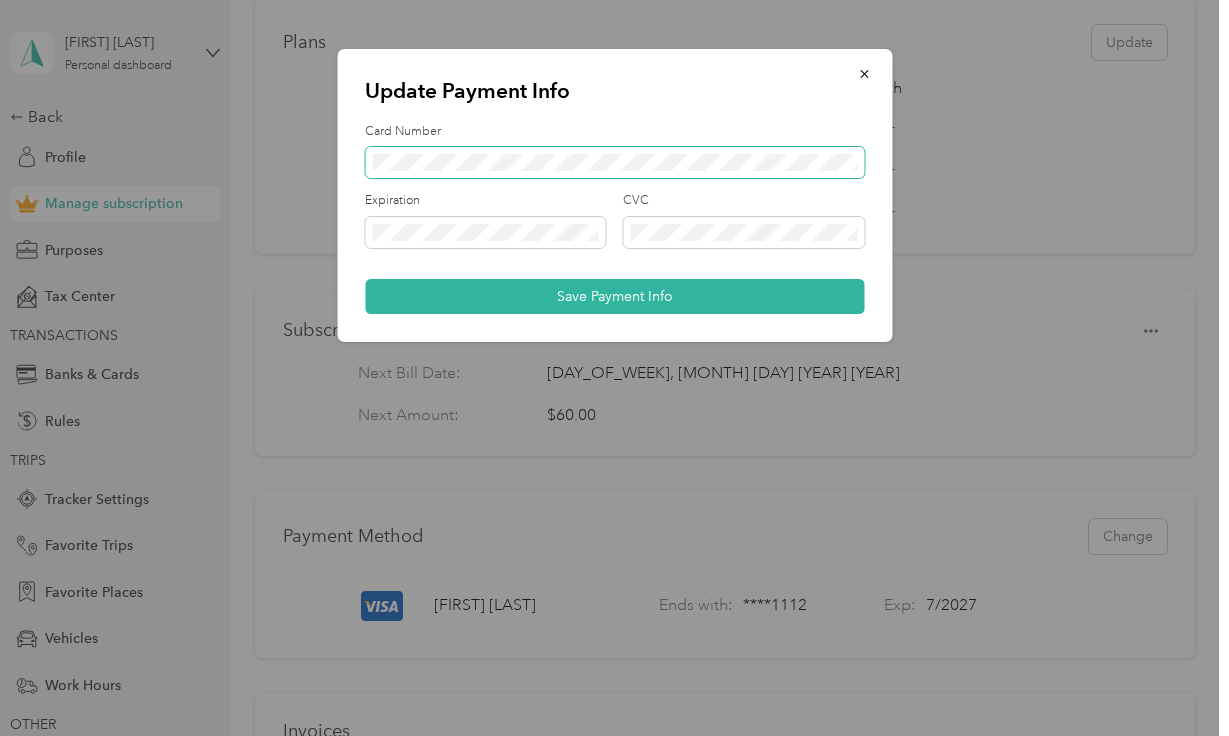click at bounding box center [614, 162] 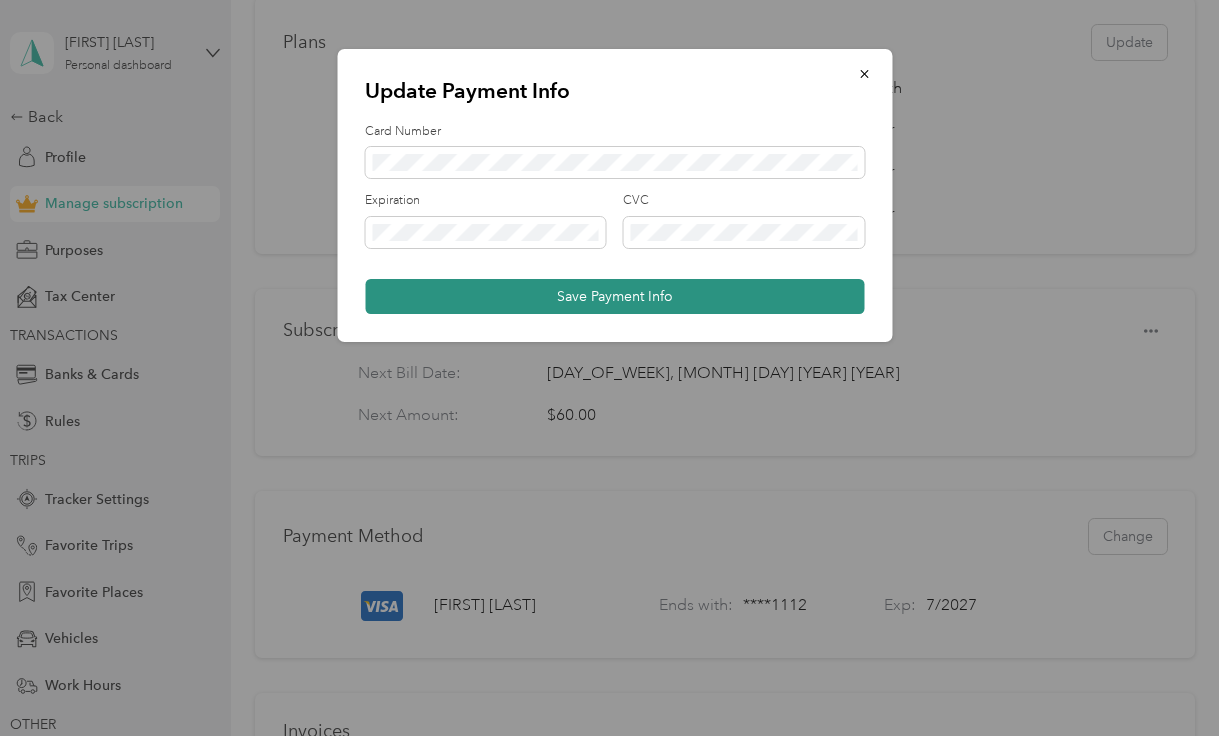 click on "Save Payment Info" at bounding box center [614, 296] 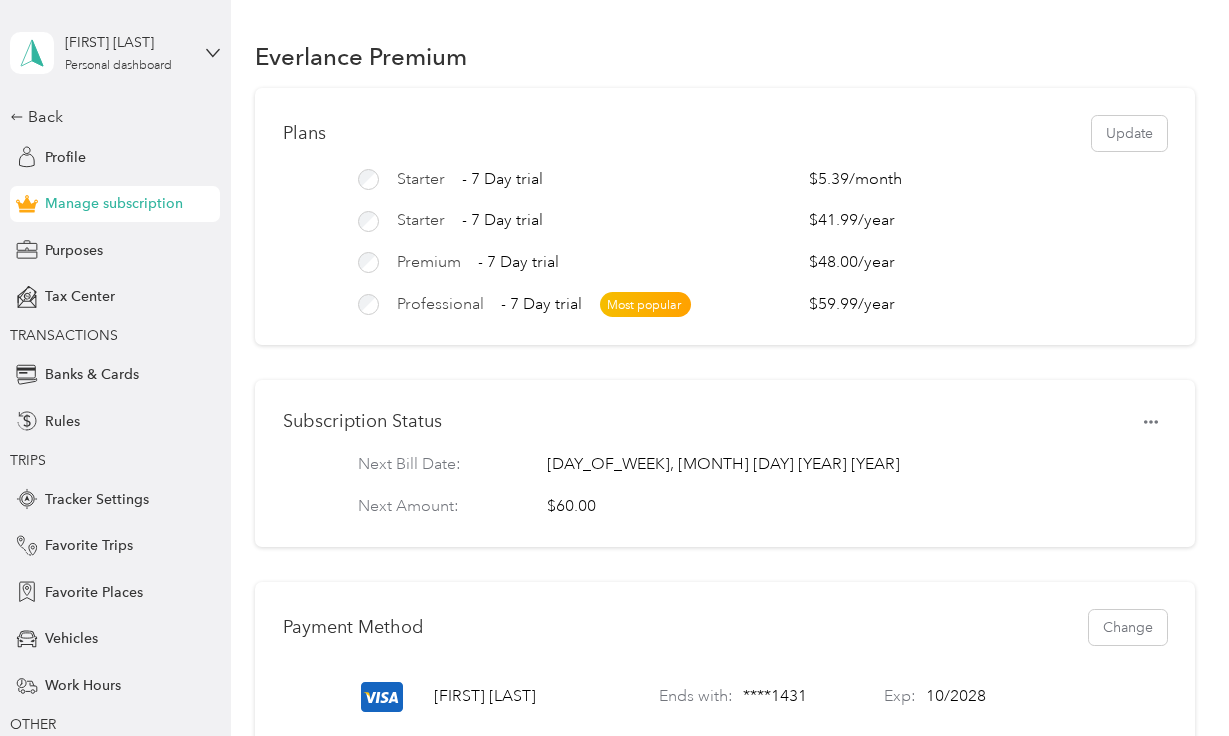 scroll, scrollTop: 0, scrollLeft: 0, axis: both 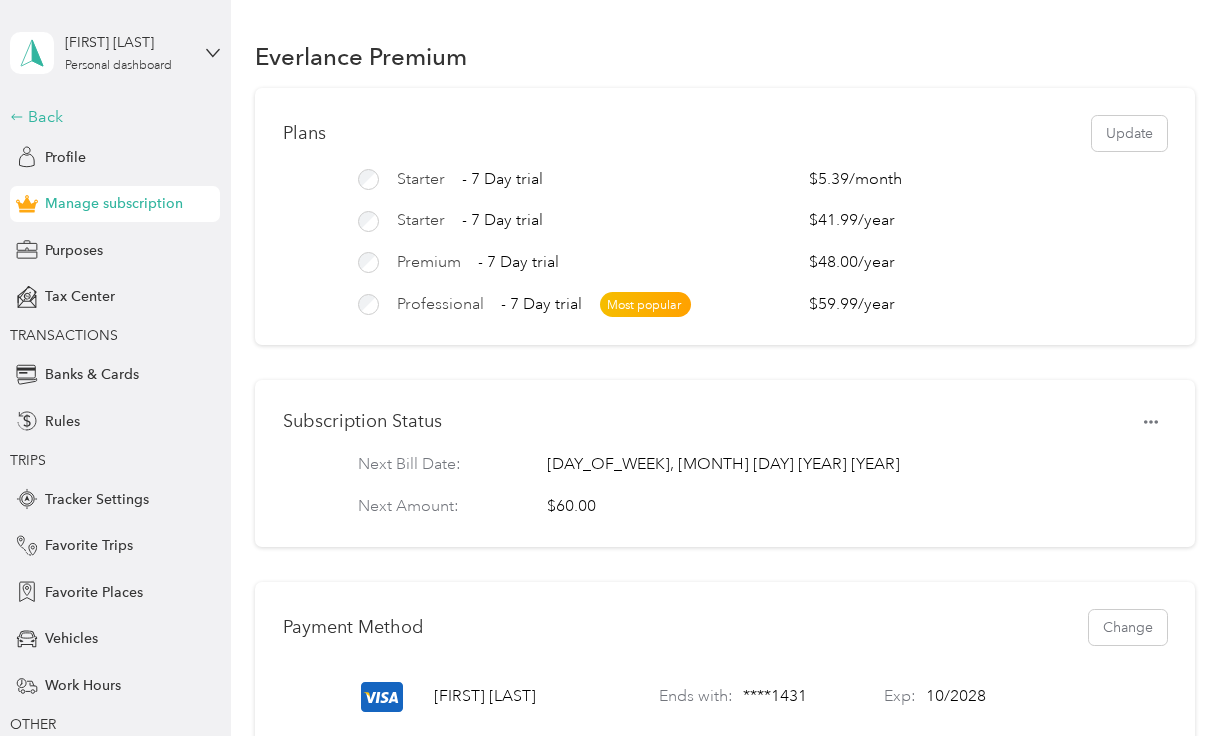 click on "Back" at bounding box center [110, 117] 